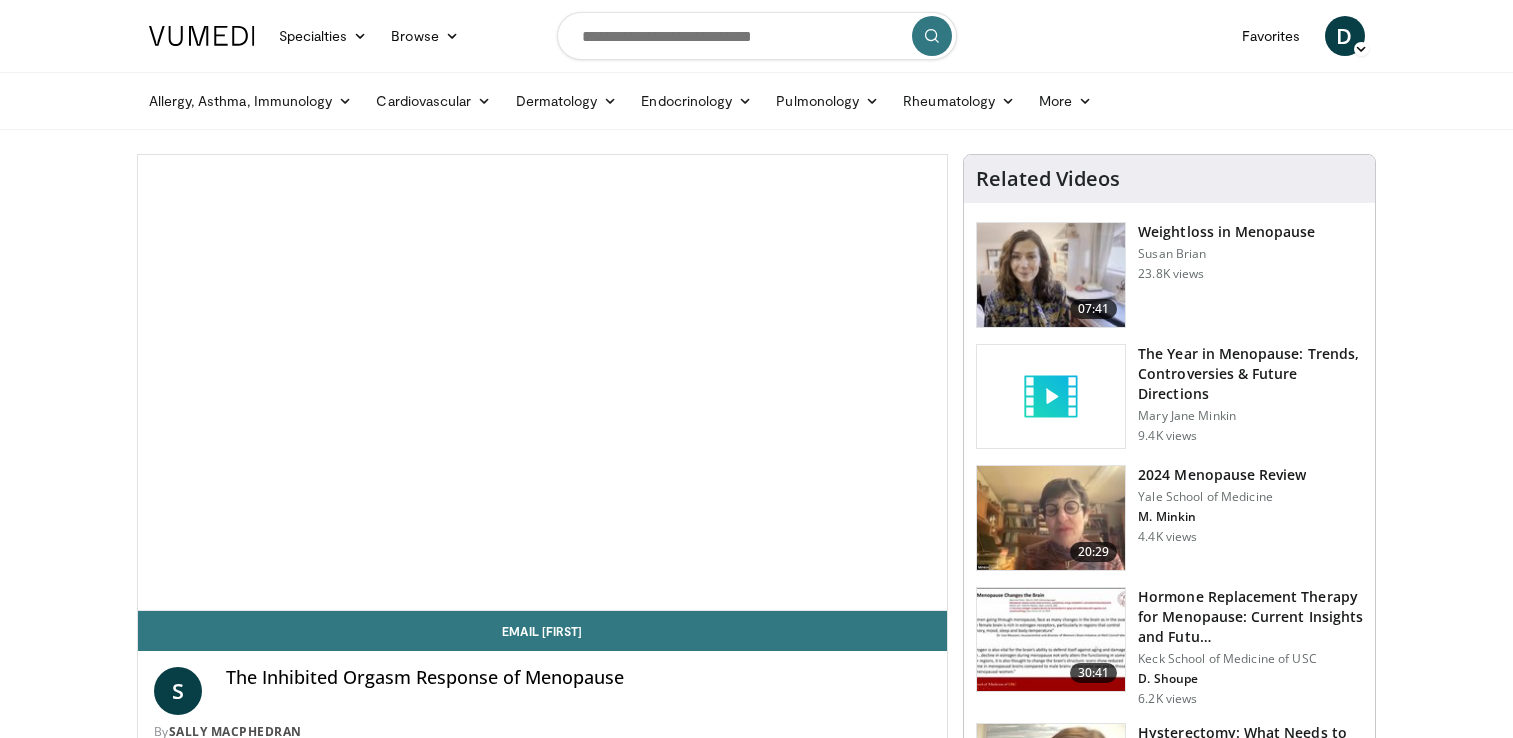 scroll, scrollTop: 0, scrollLeft: 0, axis: both 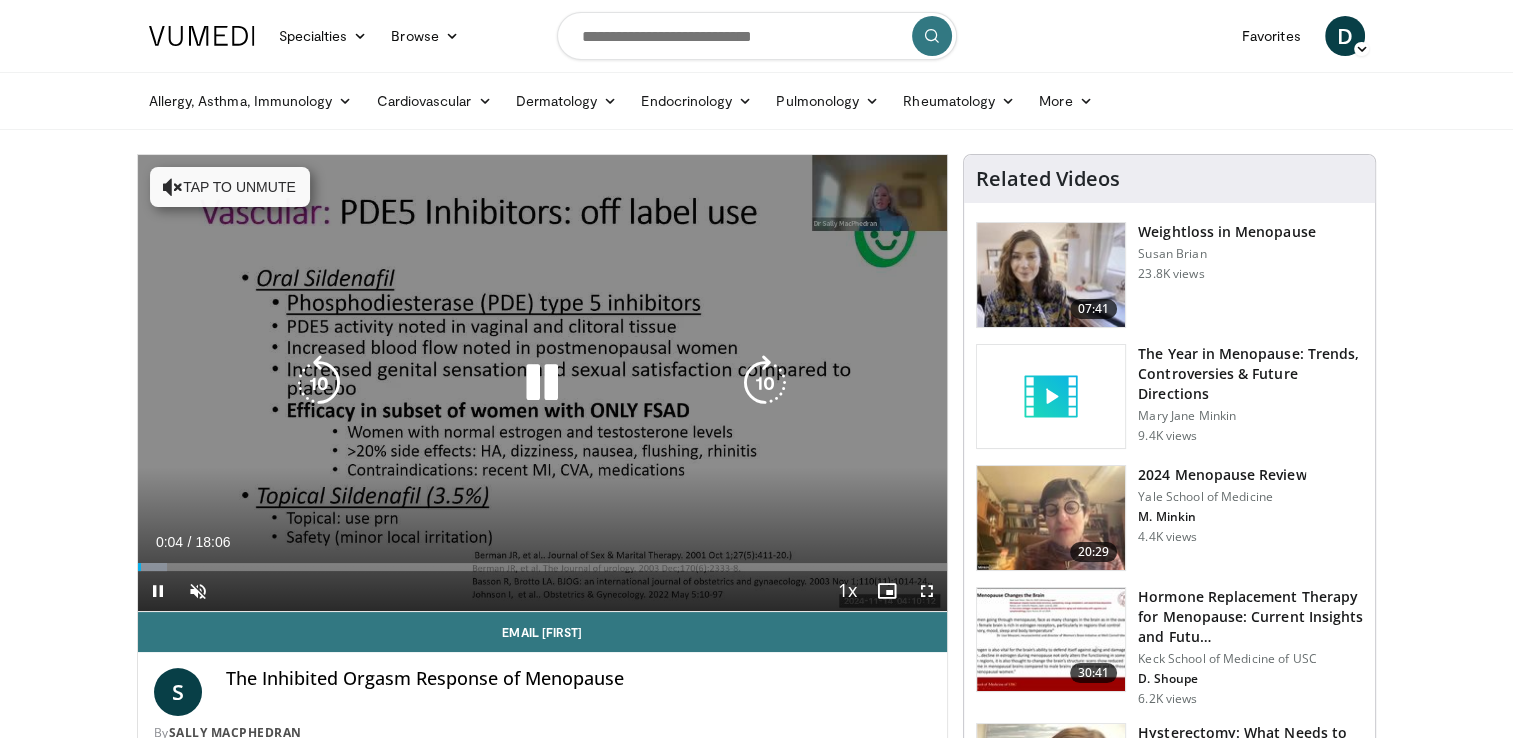 click at bounding box center [173, 187] 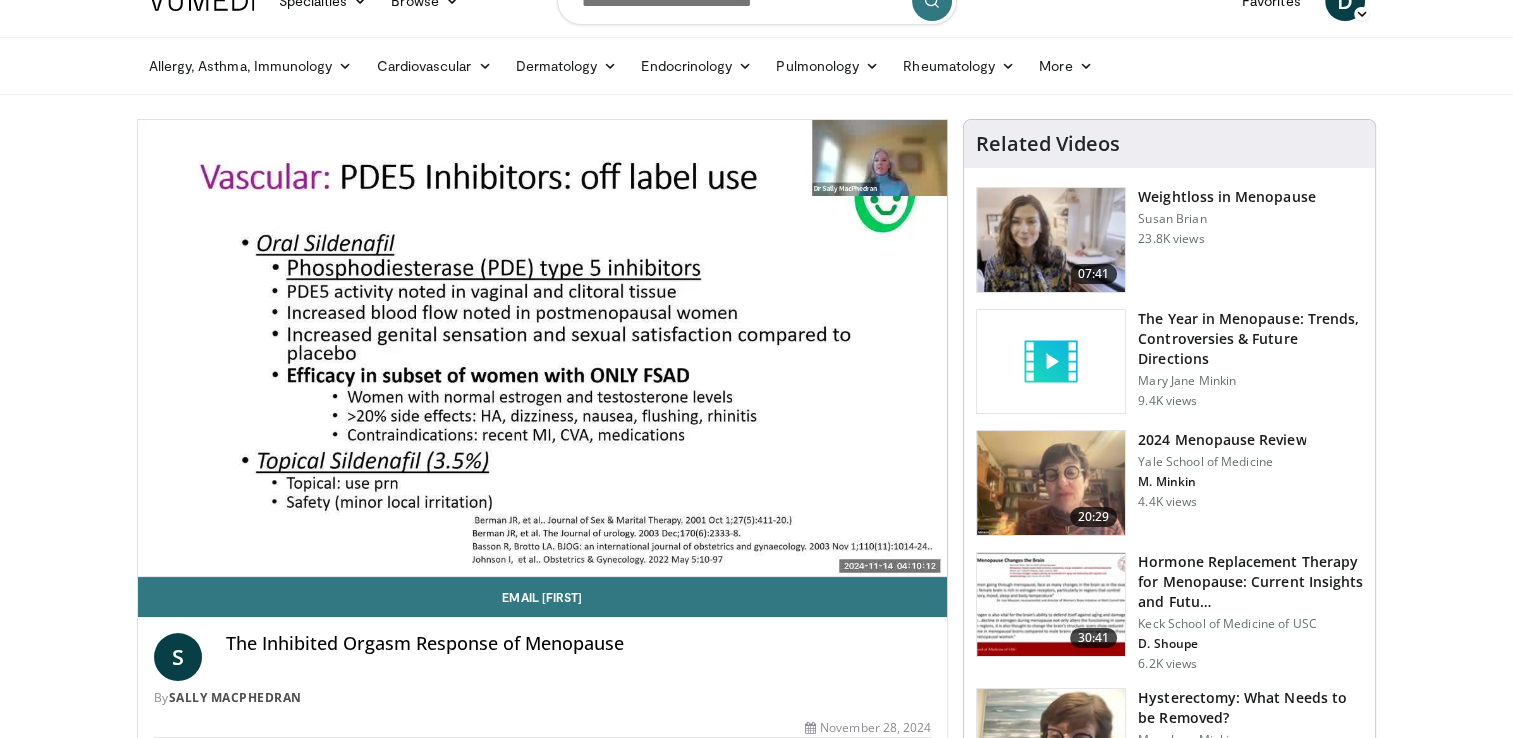 scroll, scrollTop: 0, scrollLeft: 0, axis: both 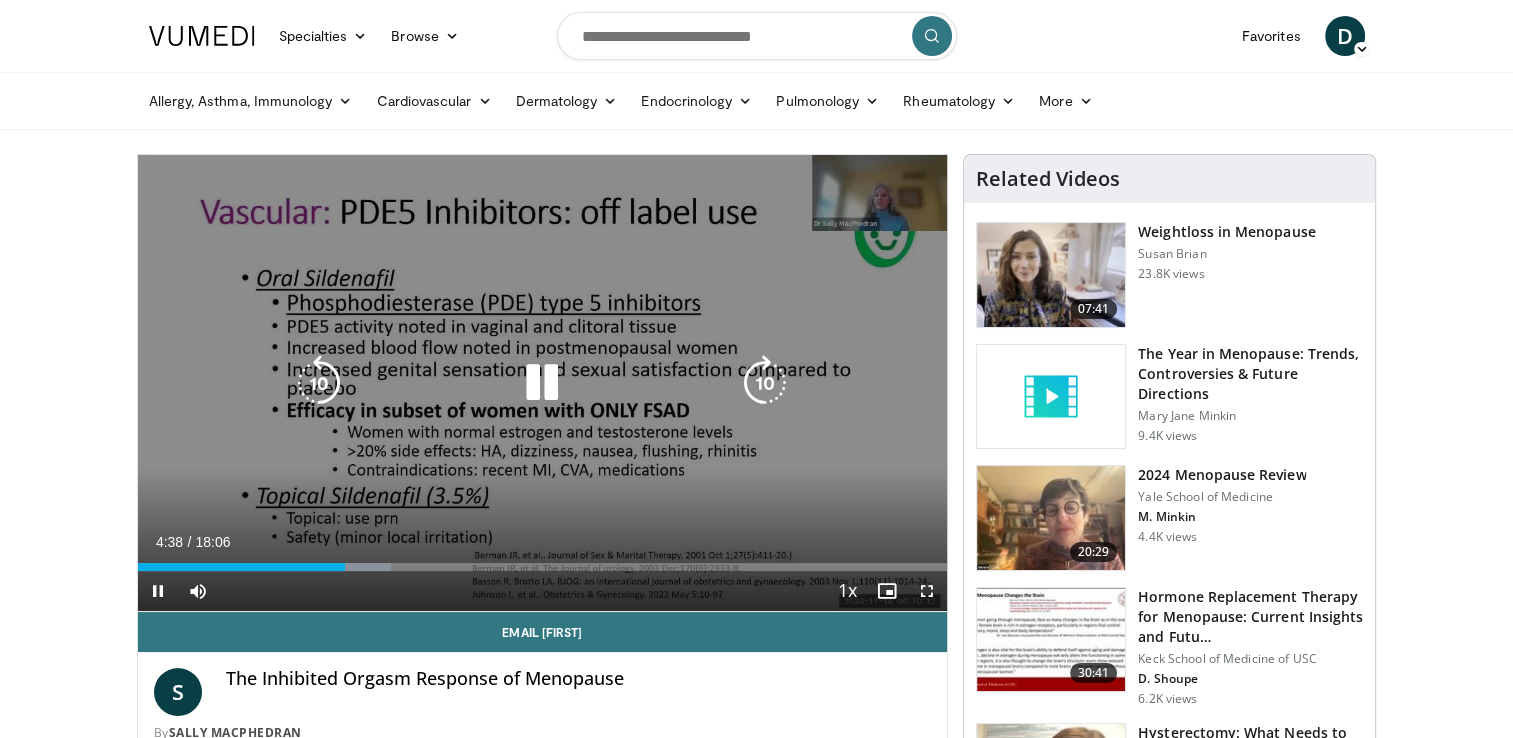 click at bounding box center [319, 383] 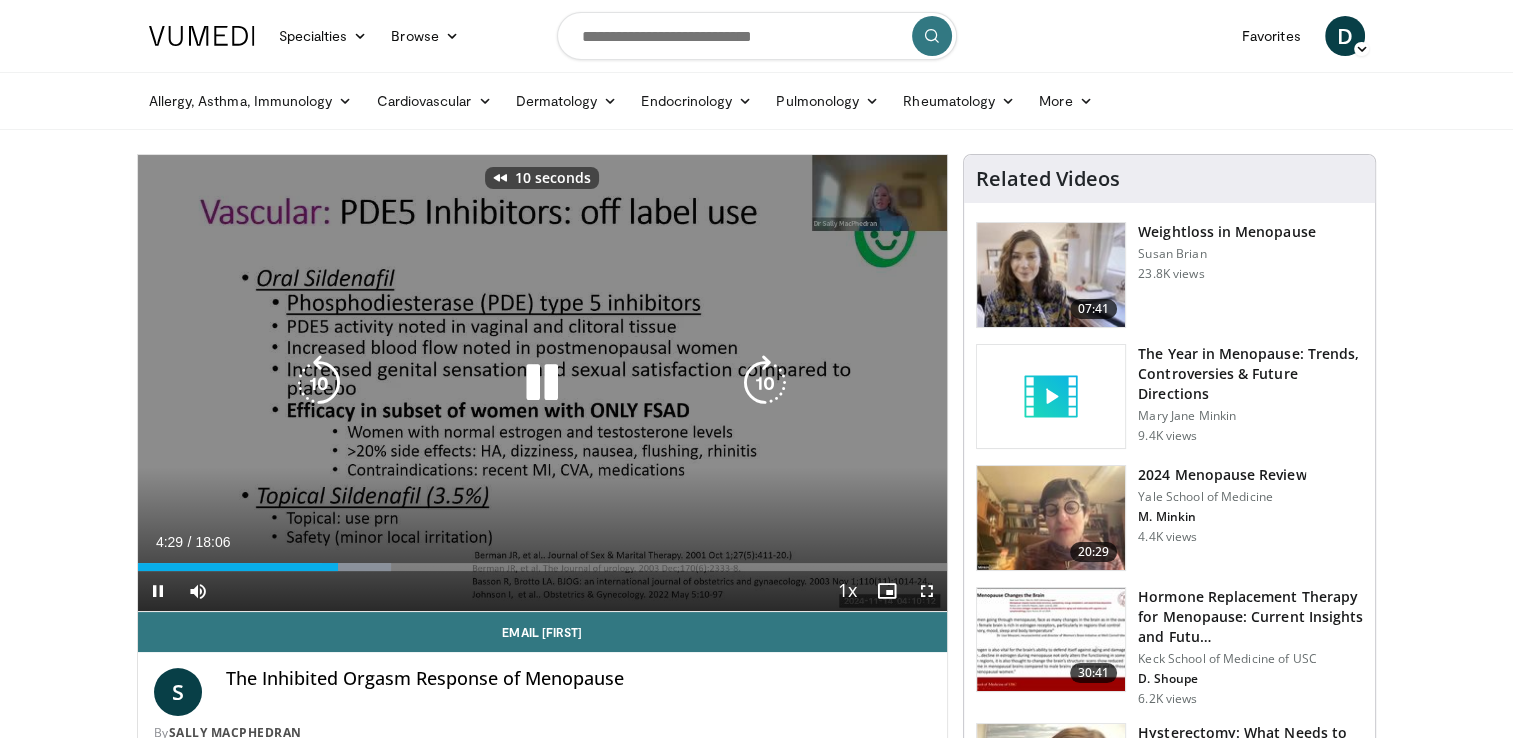 click at bounding box center (319, 383) 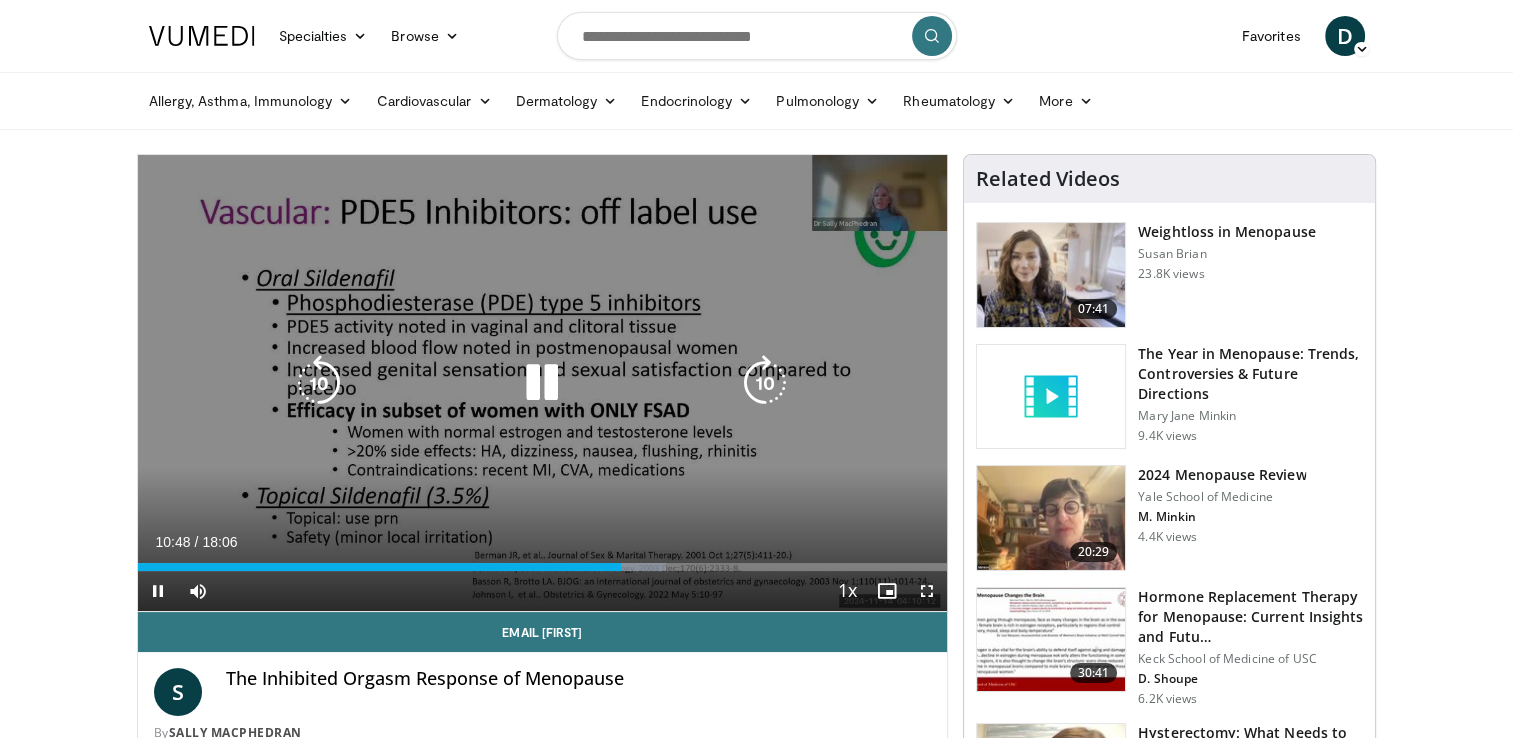 click at bounding box center (319, 383) 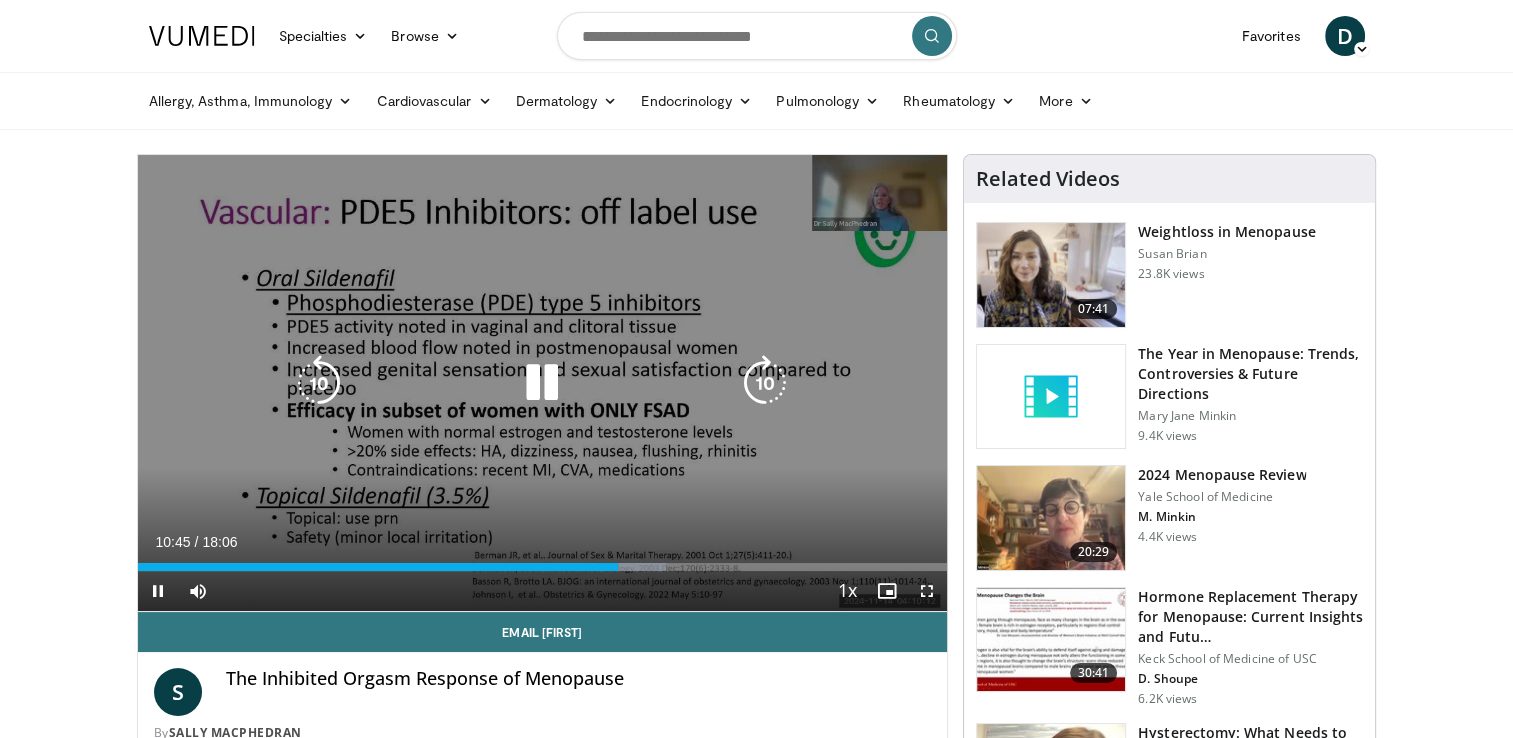 click at bounding box center (319, 383) 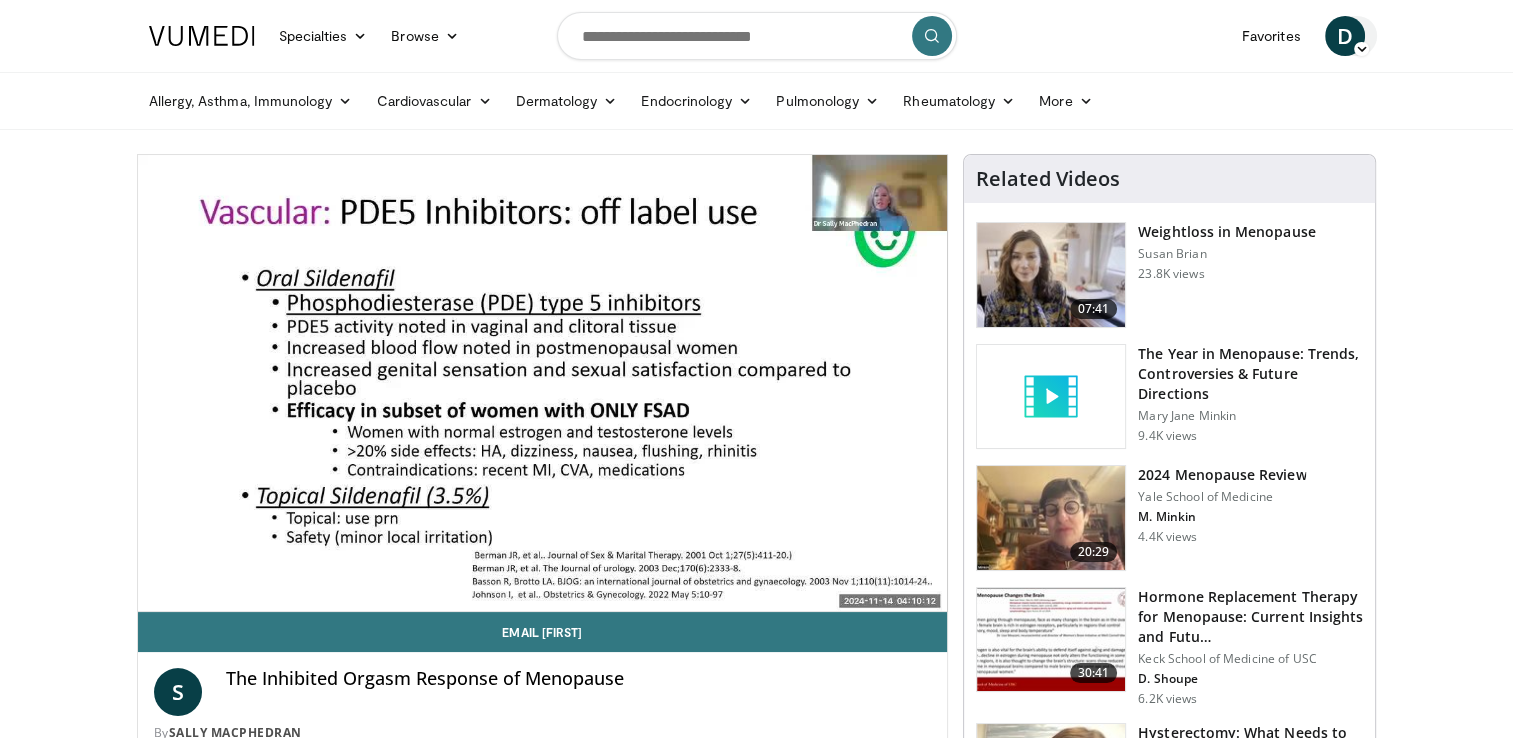 click at bounding box center [1361, 49] 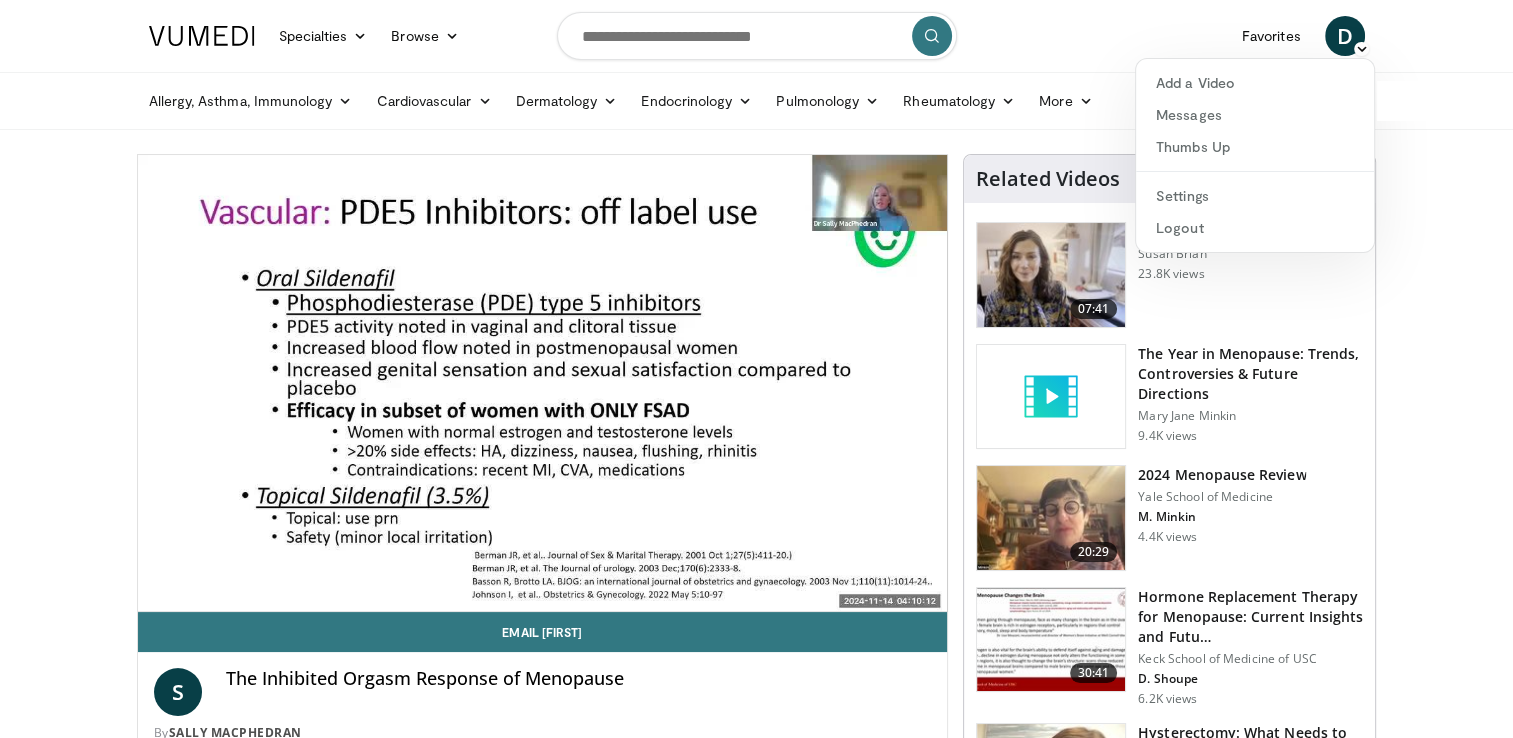 click on "Specialties
Adult & Family Medicine
Allergy, Asthma, Immunology
Anesthesiology
Cardiology
Dental
Dermatology
Endocrinology
Gastroenterology & Hepatology
General Surgery
Hematology & Oncology
Infectious Disease
Nephrology
Neurology
Neurosurgery
Obstetrics & Gynecology
Ophthalmology
Oral Maxillofacial
Orthopaedics
Otolaryngology
Pediatrics
Plastic Surgery
Podiatry
Psychiatry
Pulmonology
Radiation Oncology
Radiology
Rheumatology
Urology
Browse
D" at bounding box center (757, 36) 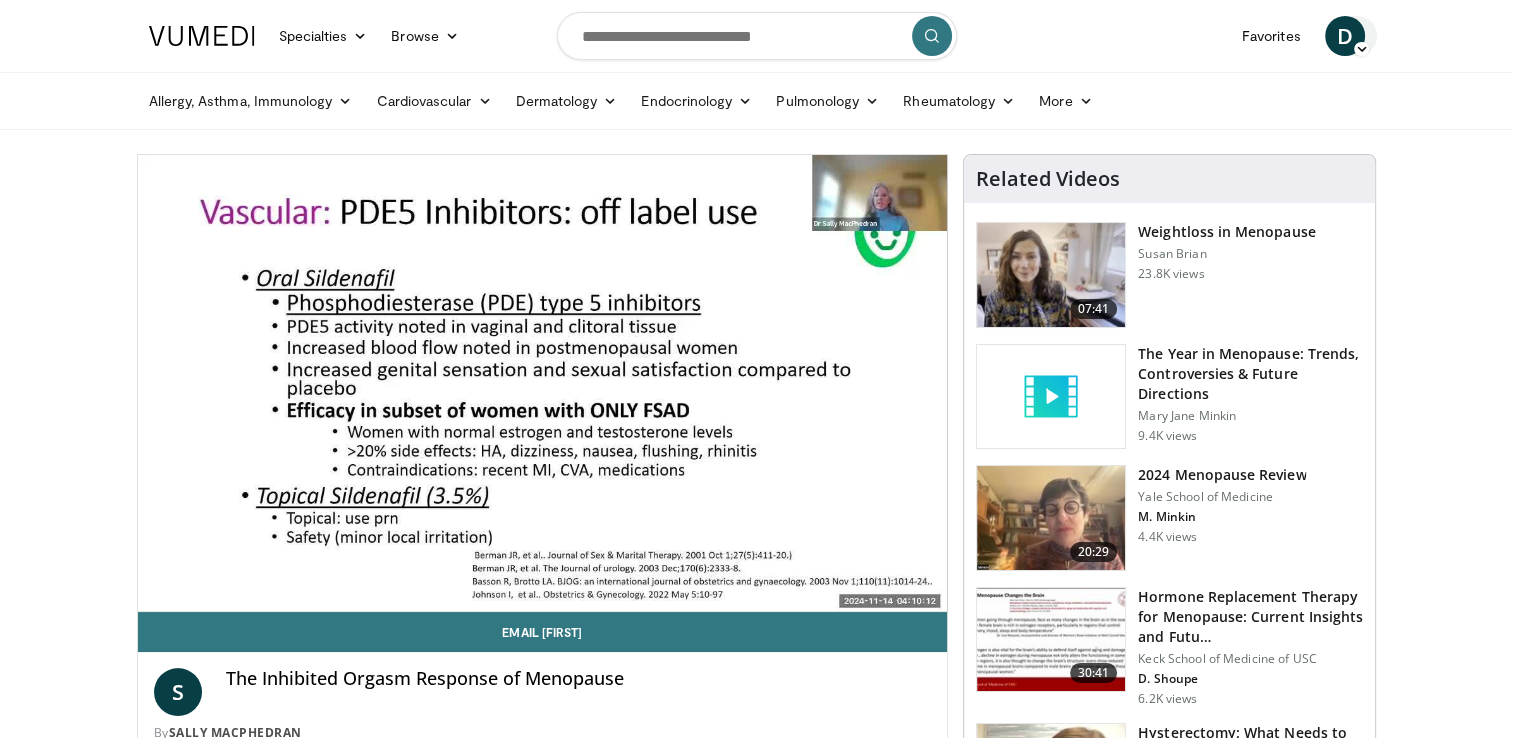 click at bounding box center (1361, 49) 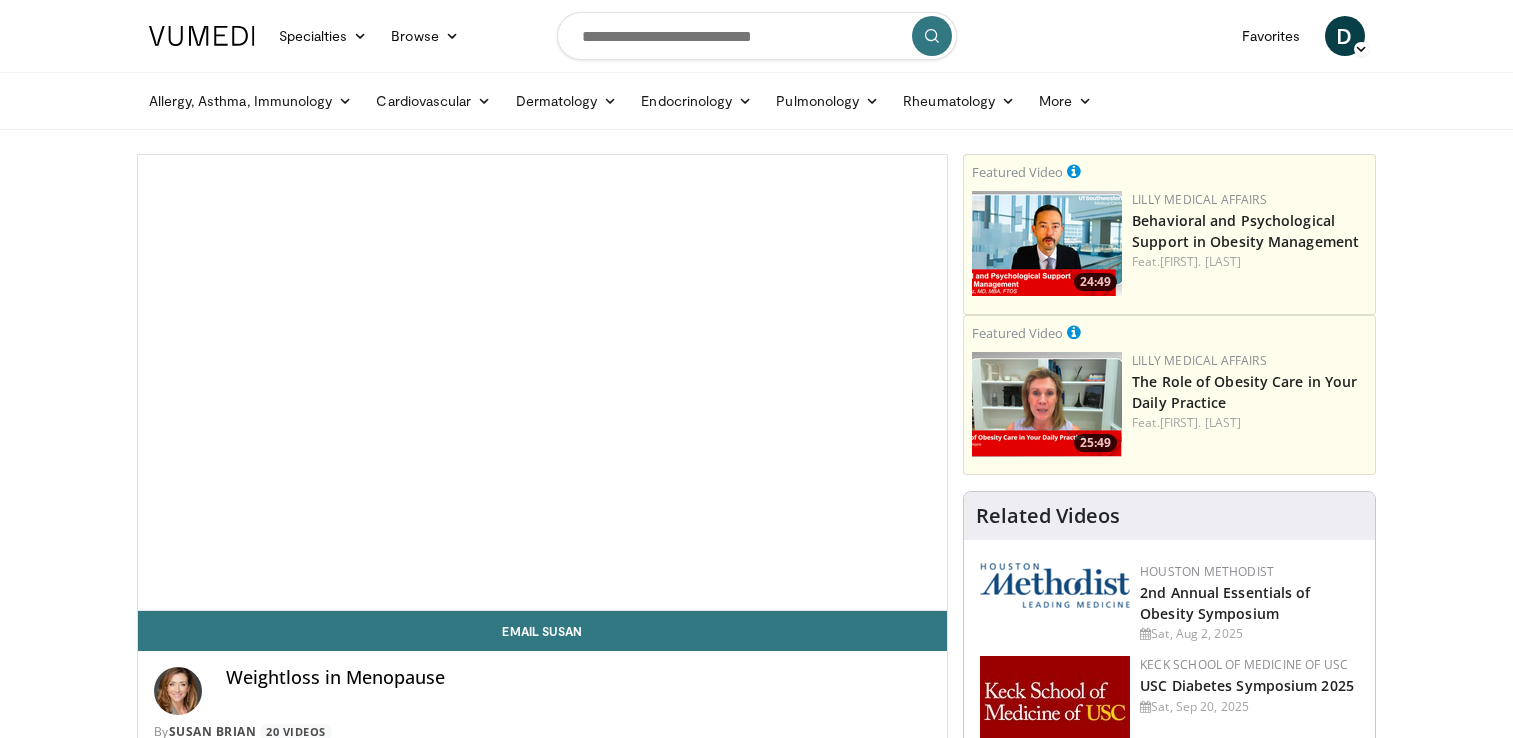 scroll, scrollTop: 0, scrollLeft: 0, axis: both 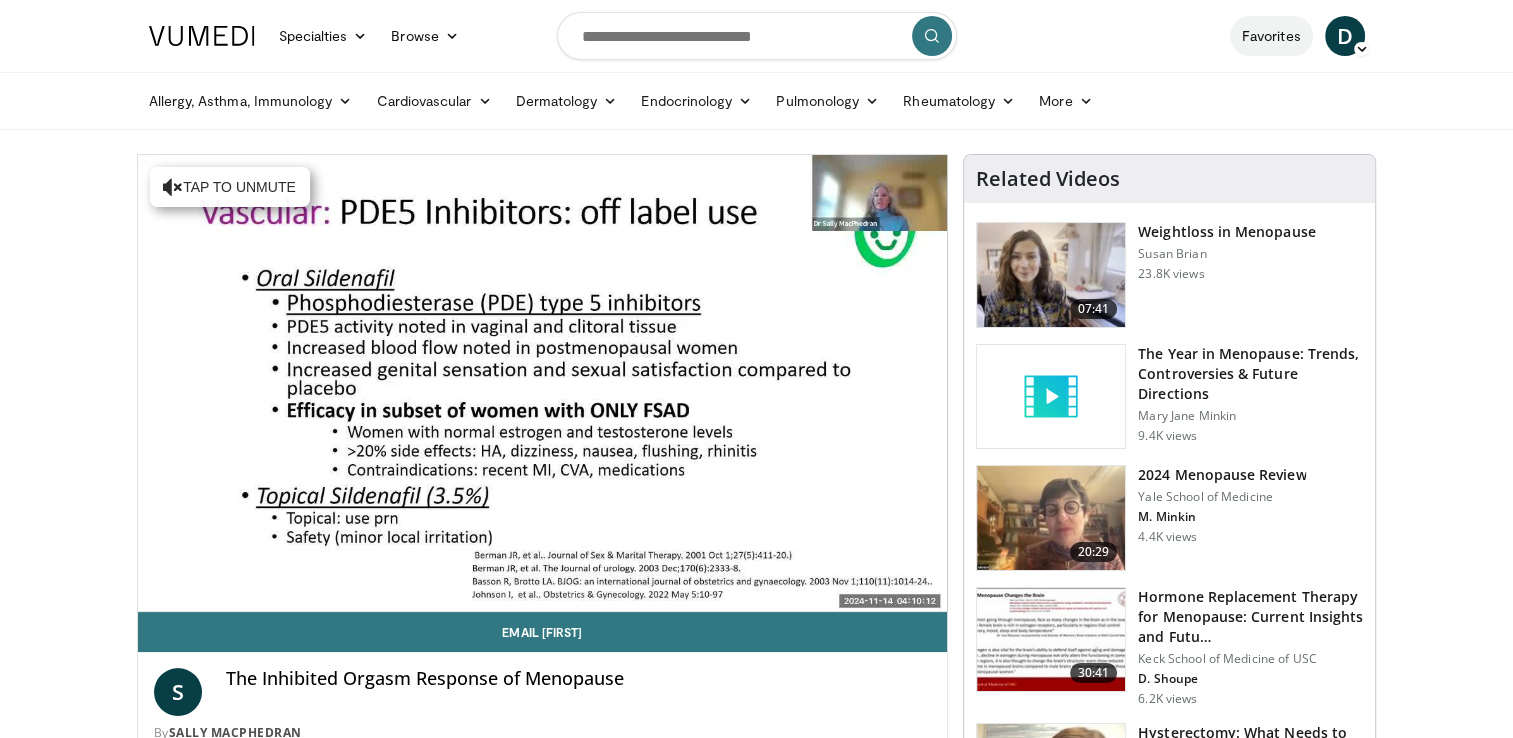click on "Favorites" at bounding box center [1271, 36] 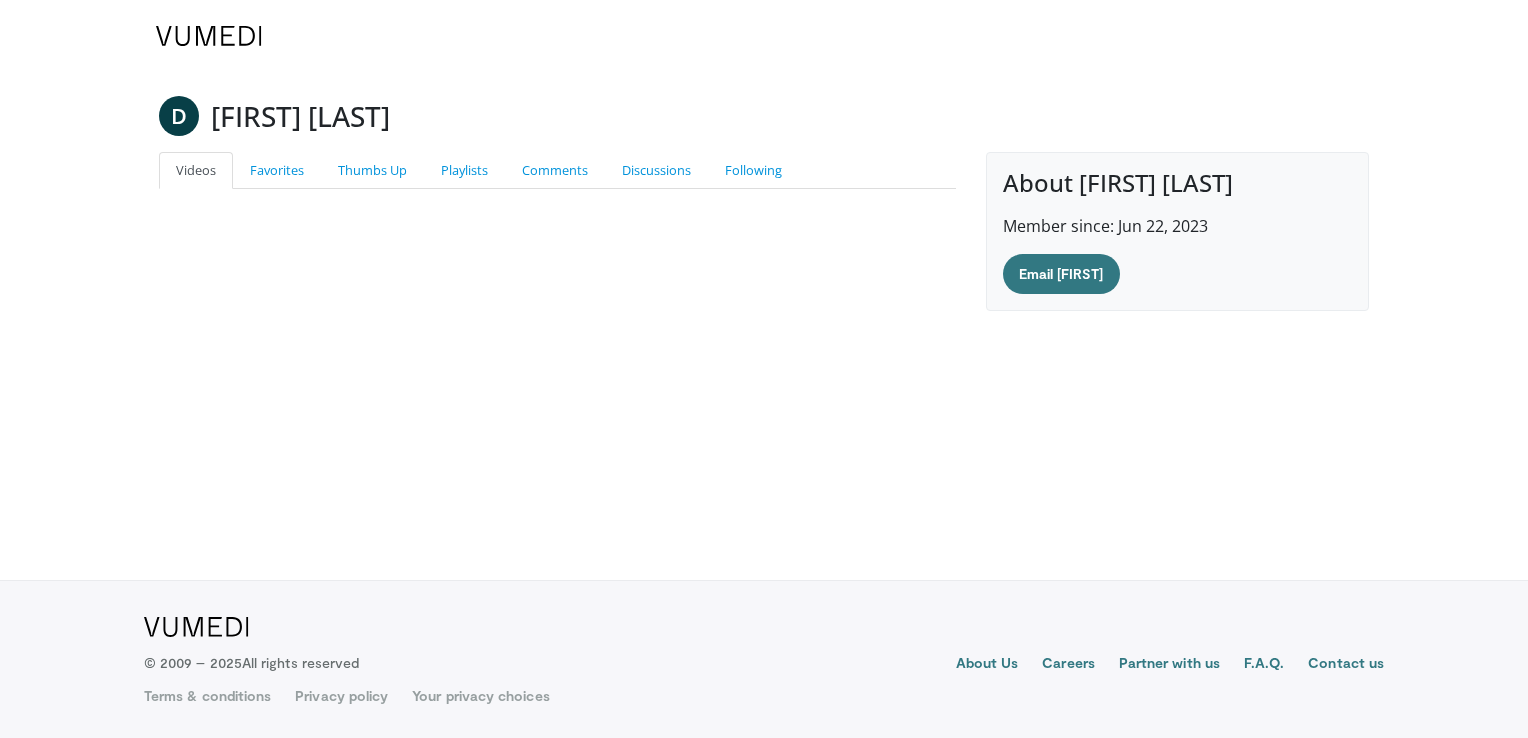 scroll, scrollTop: 0, scrollLeft: 0, axis: both 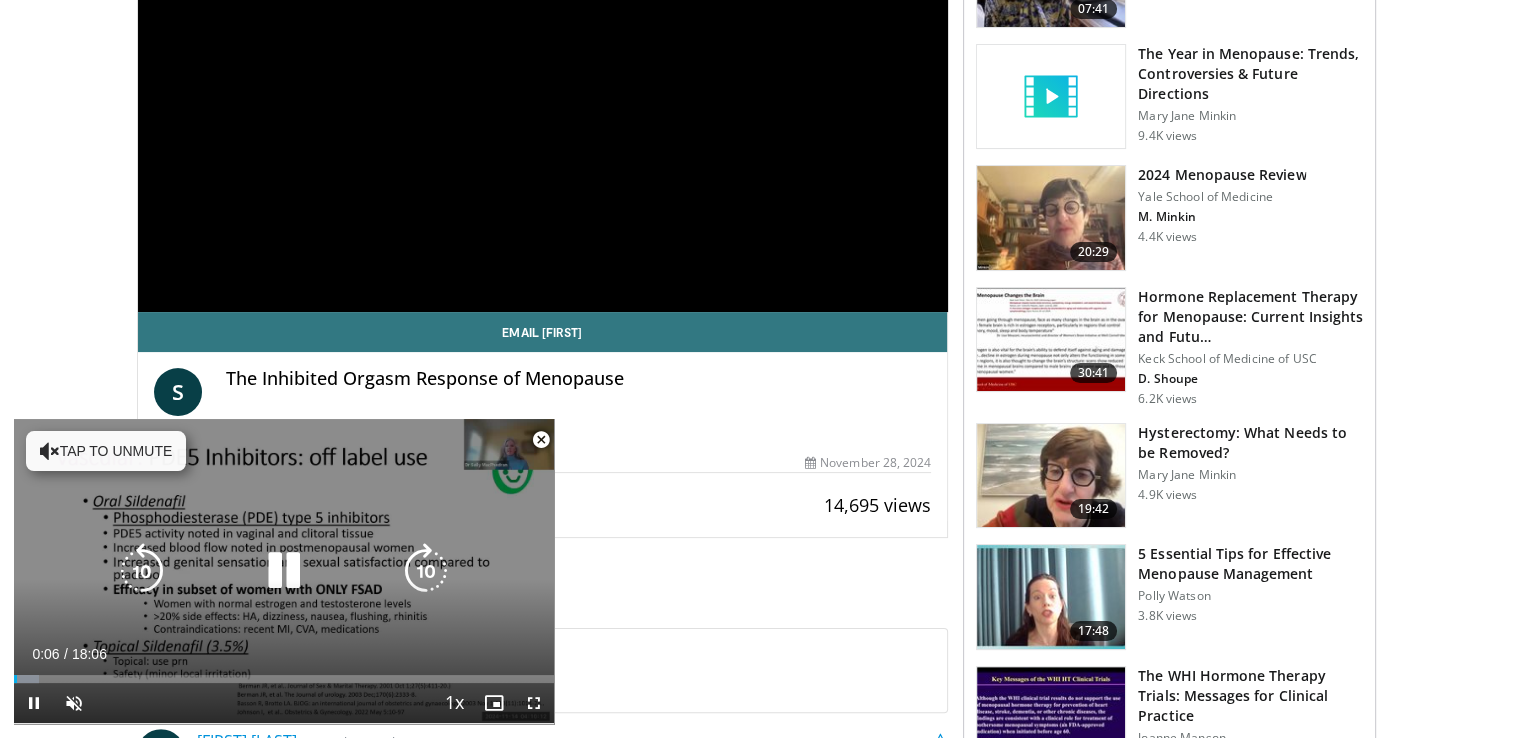 drag, startPoint x: 45, startPoint y: 449, endPoint x: 56, endPoint y: 444, distance: 12.083046 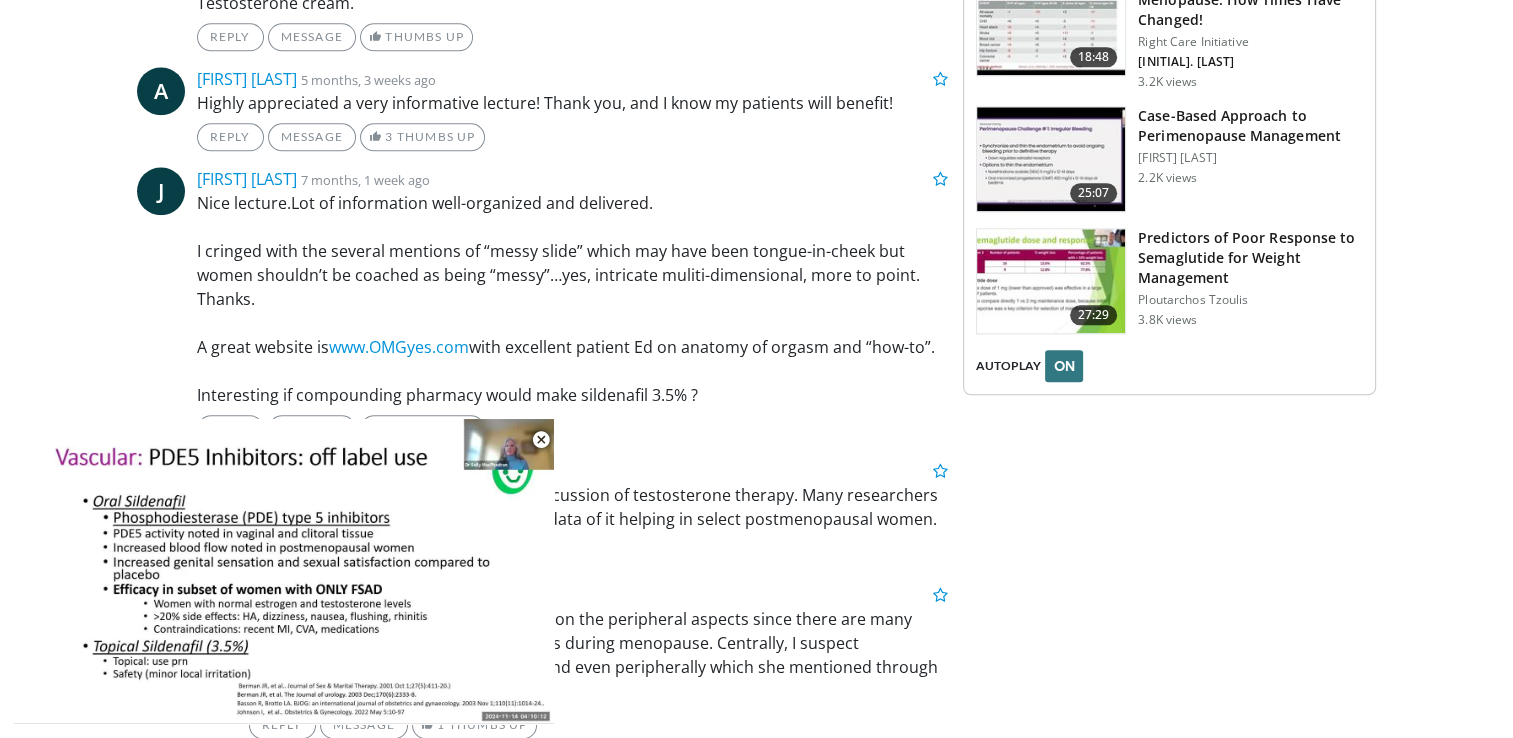 scroll, scrollTop: 2400, scrollLeft: 0, axis: vertical 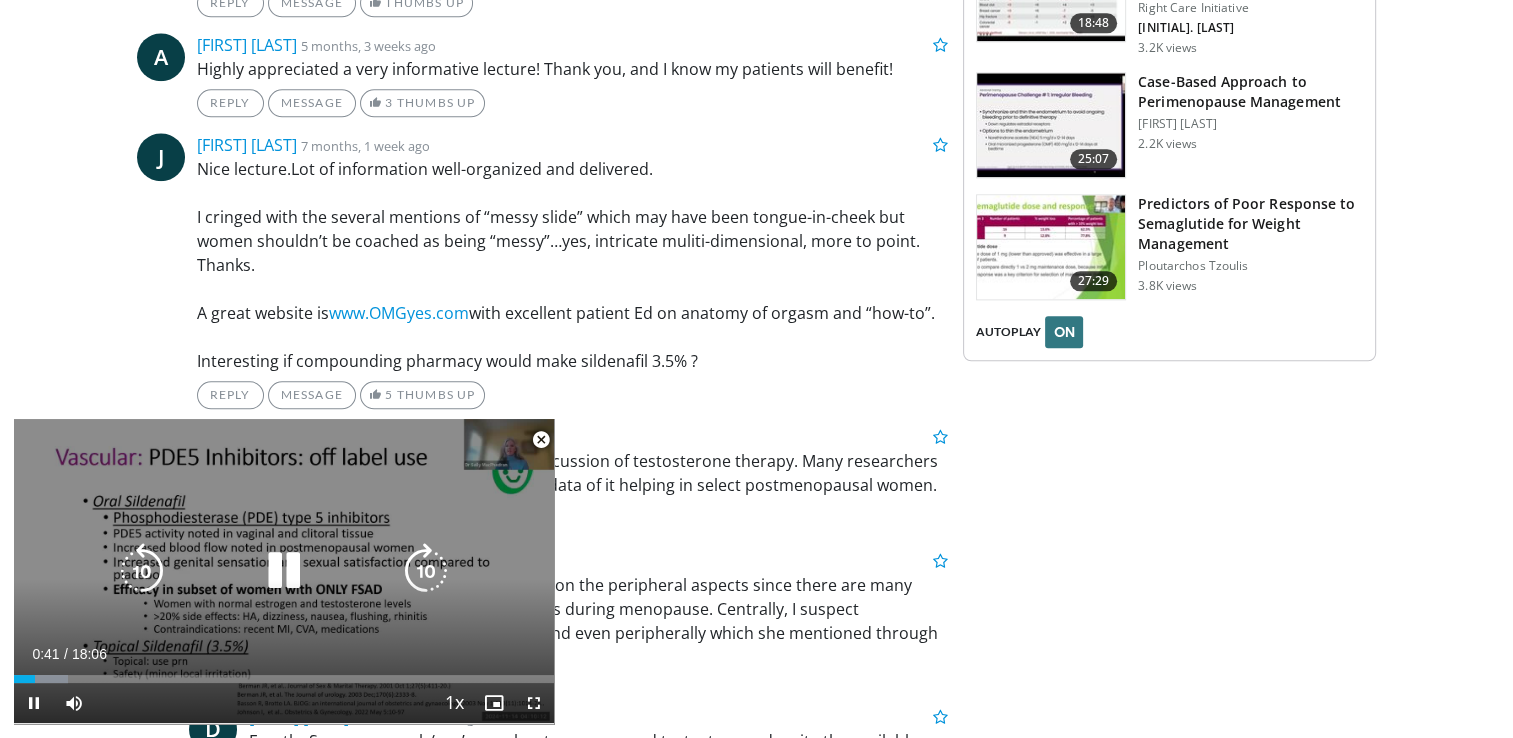click at bounding box center (284, 571) 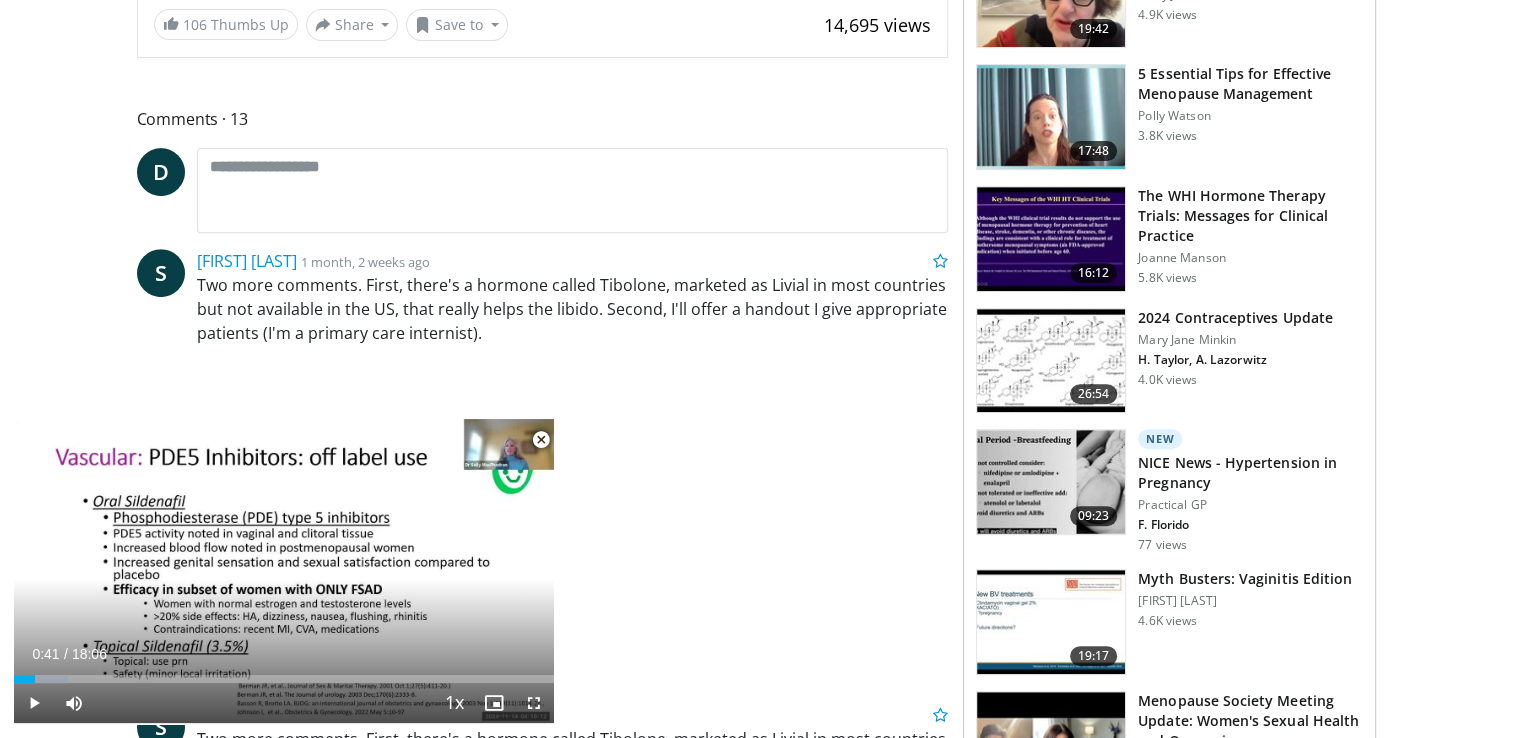 scroll, scrollTop: 700, scrollLeft: 0, axis: vertical 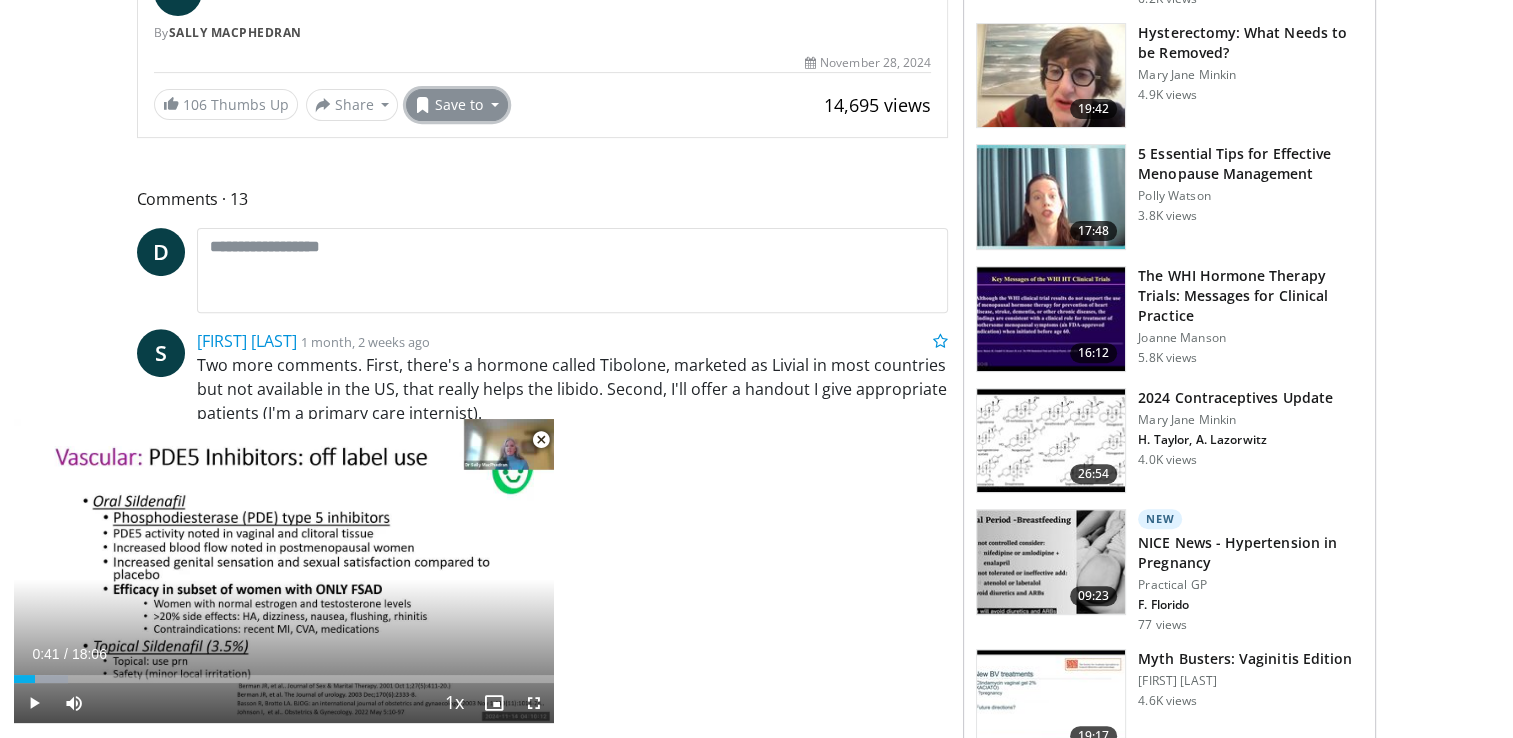 click on "Save to" at bounding box center (457, 105) 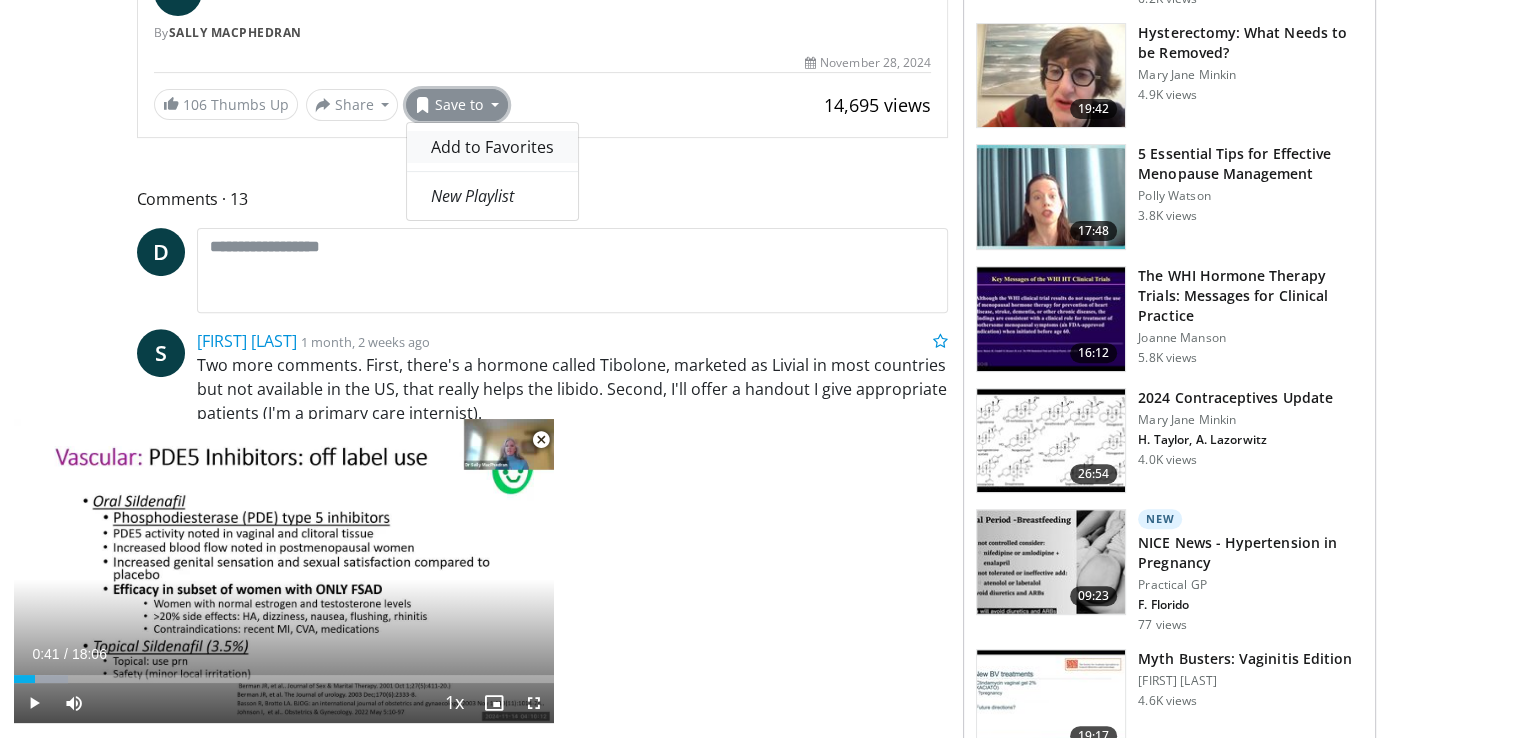 click on "Add to Favorites" at bounding box center [492, 147] 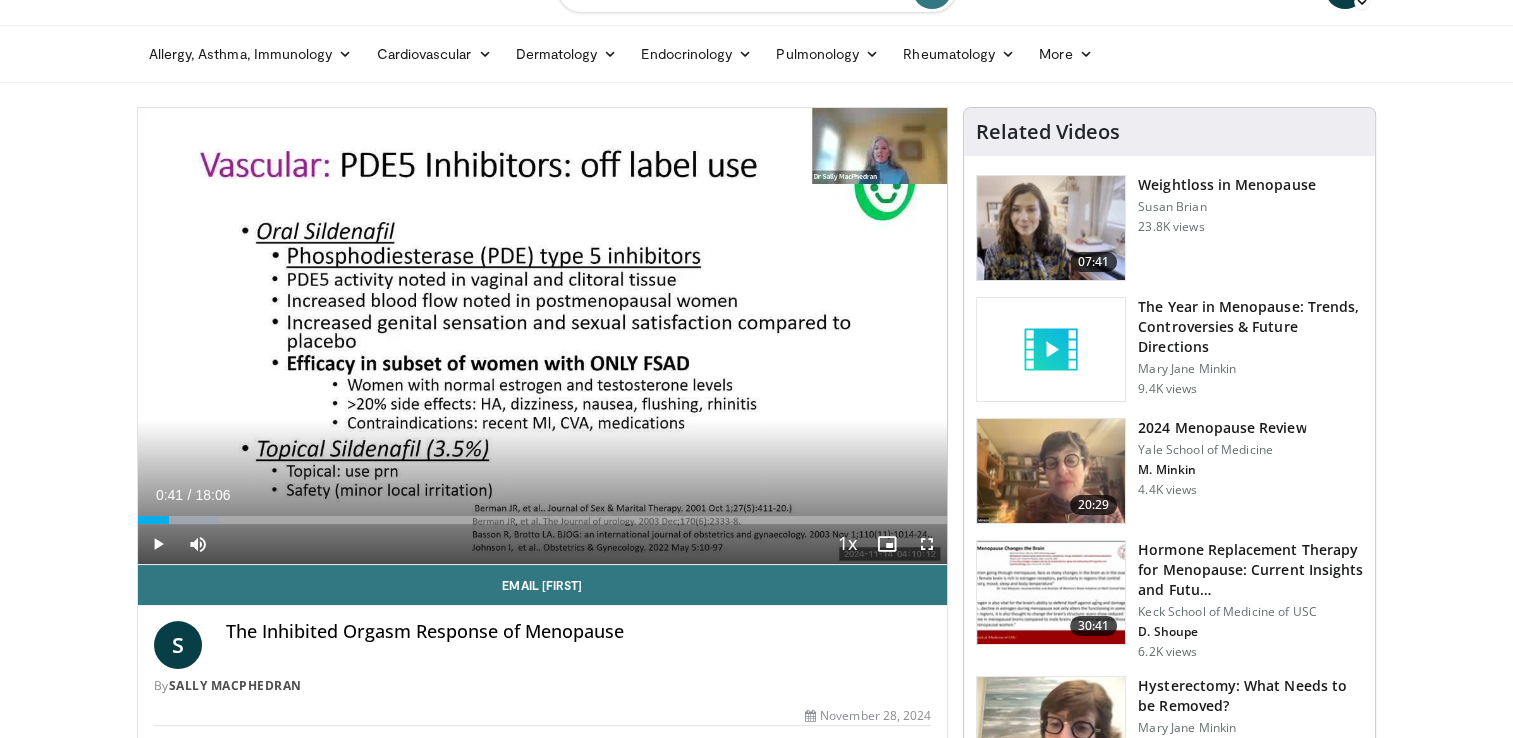 scroll, scrollTop: 0, scrollLeft: 0, axis: both 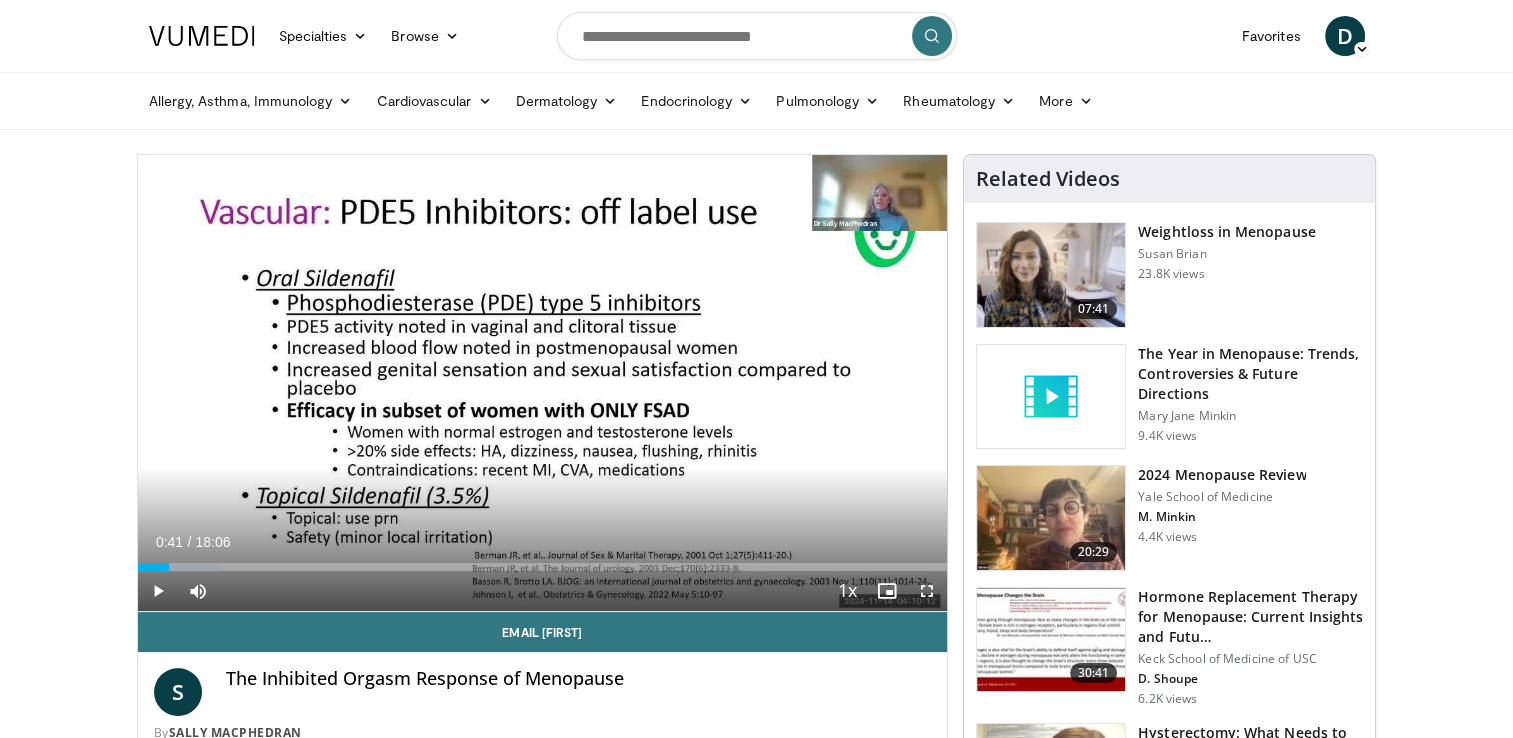 click at bounding box center (1051, 275) 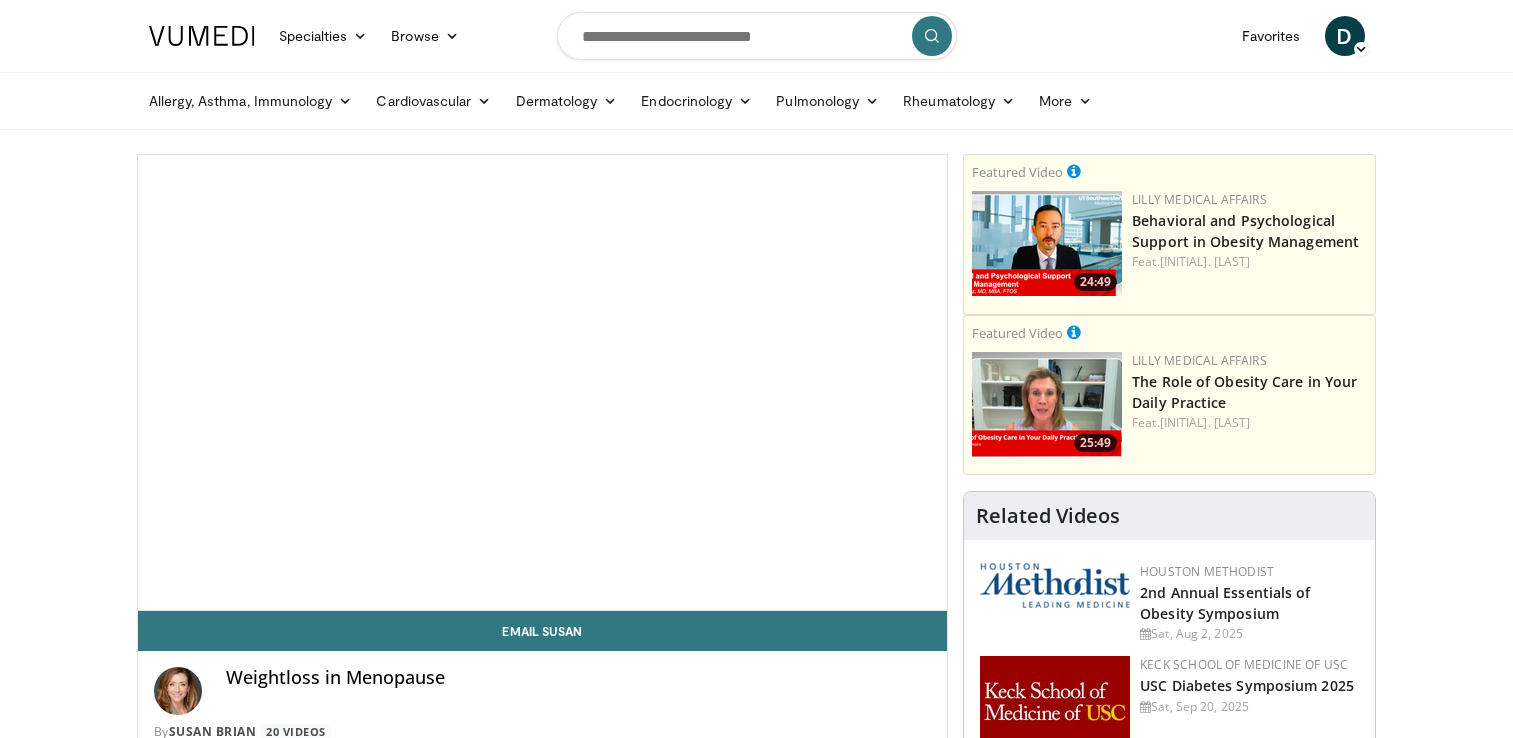 scroll, scrollTop: 0, scrollLeft: 0, axis: both 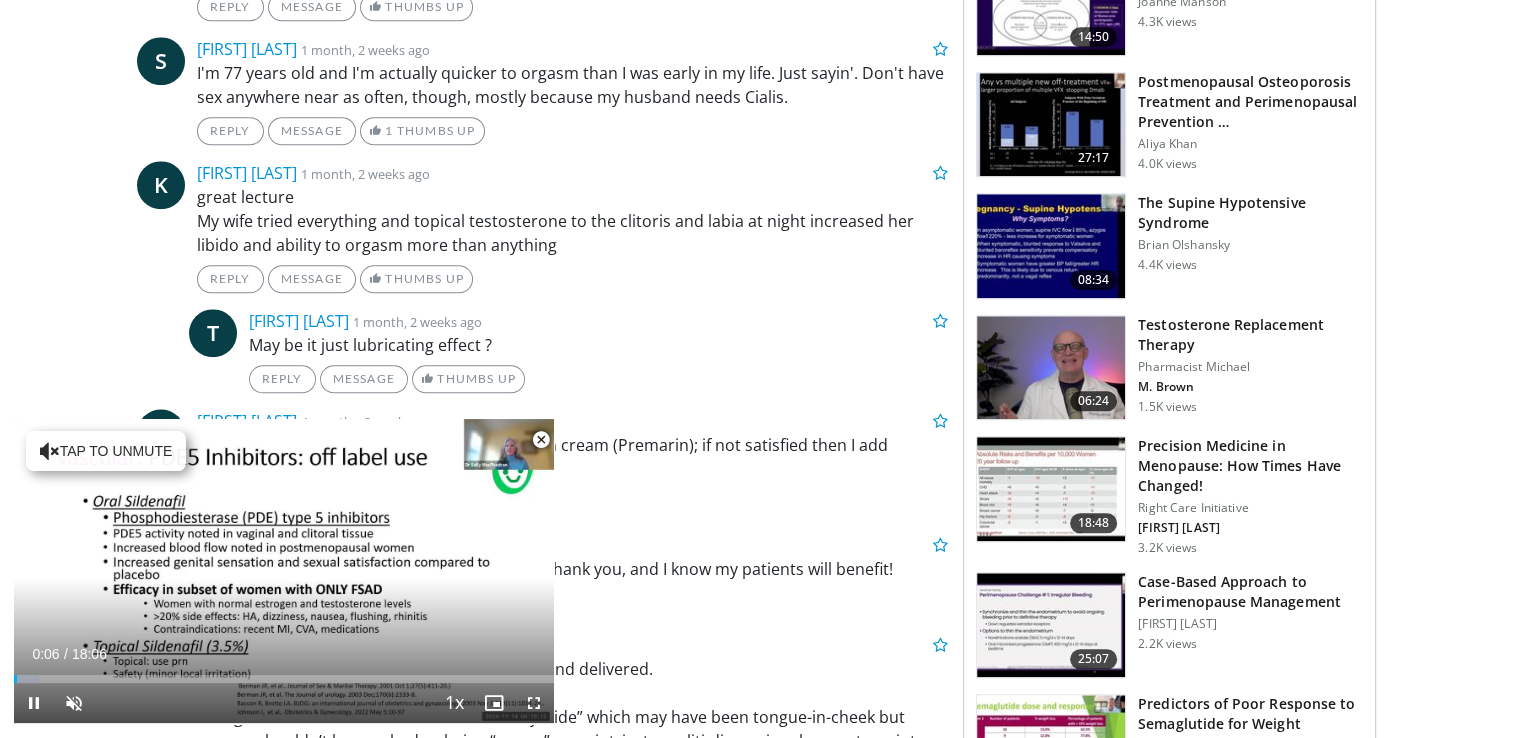 click at bounding box center (541, 440) 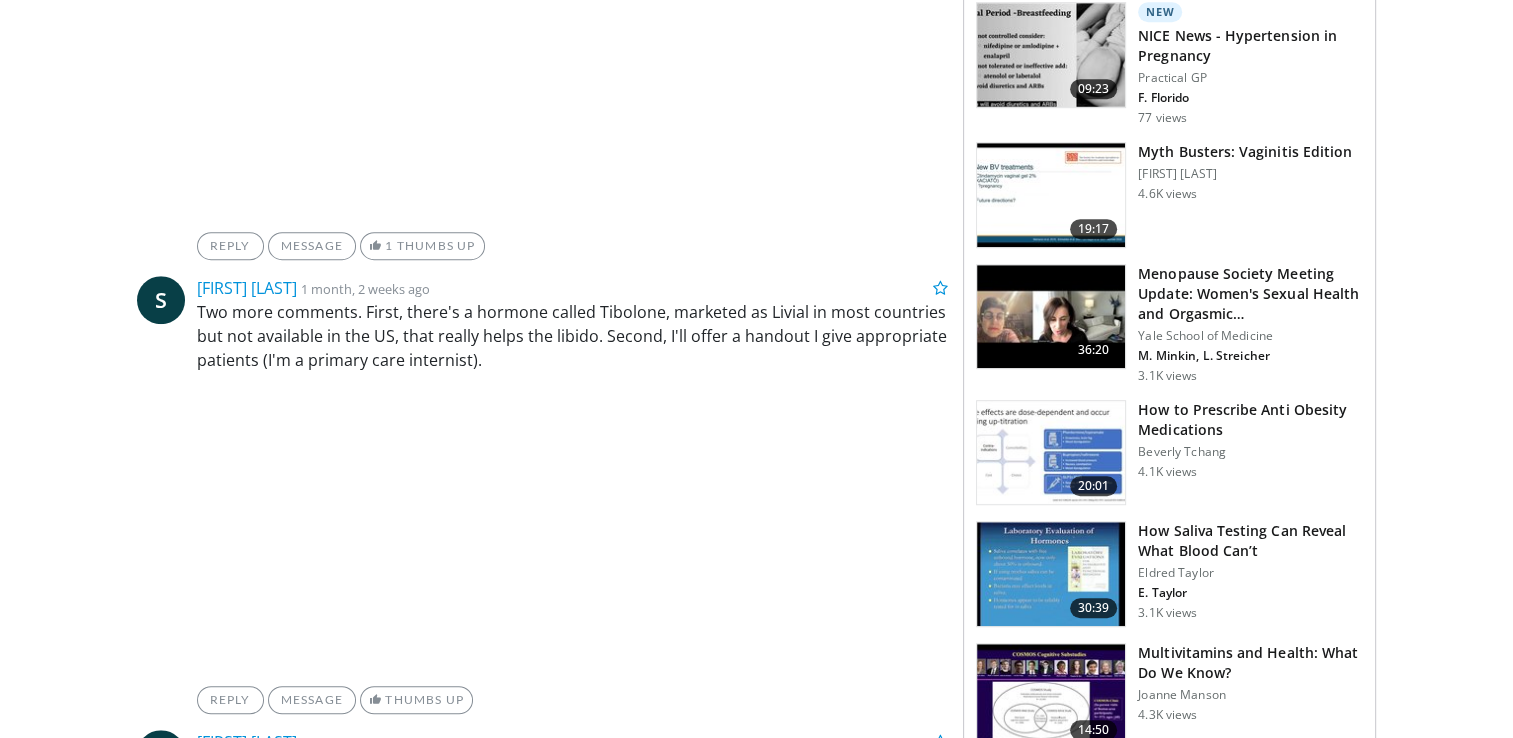 scroll, scrollTop: 1243, scrollLeft: 0, axis: vertical 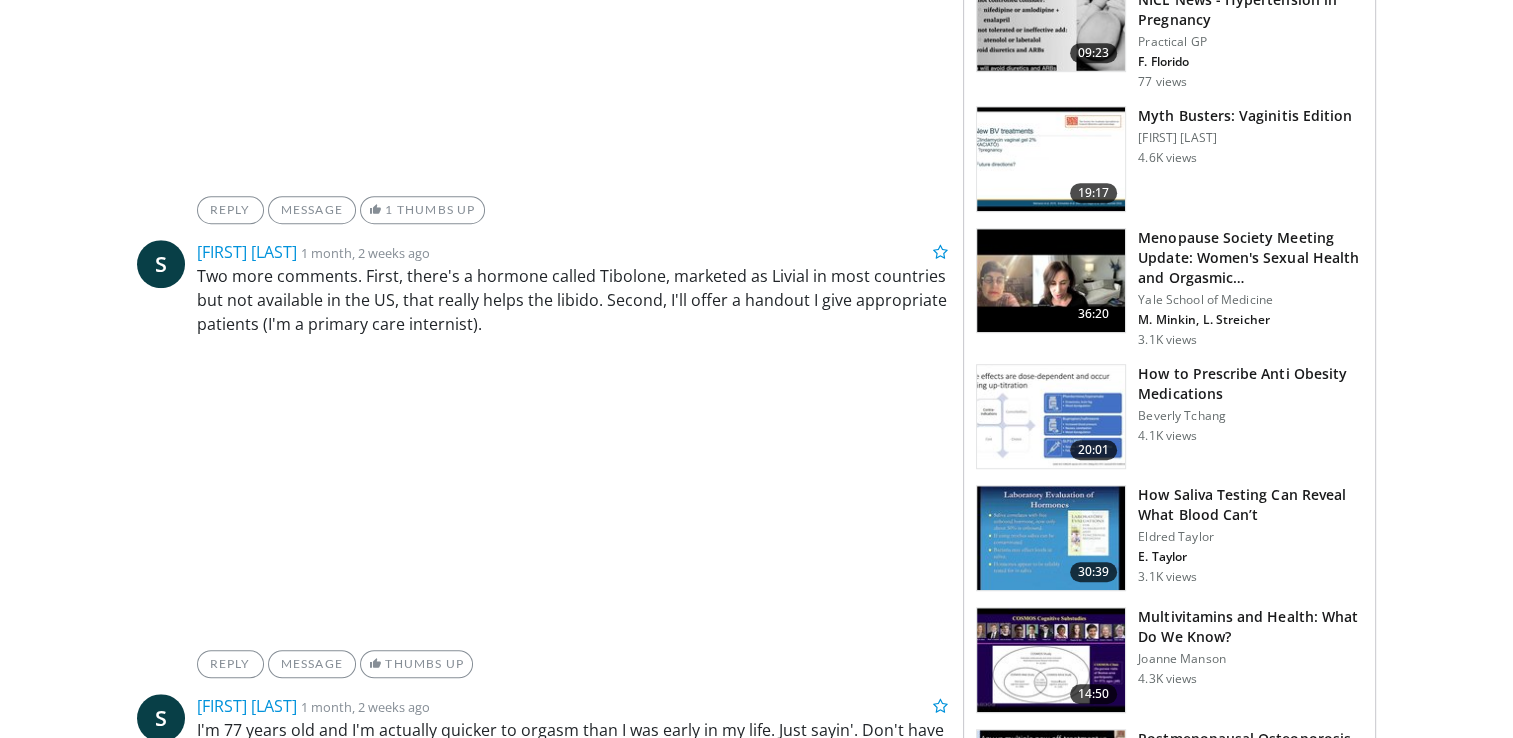 click on "Two more comments. First, there's a hormone called Tibolone, marketed as Livial in most countries but not available in the US, that really helps the libido. Second, I'll offer a handout I give appropriate patients (I'm a primary care internist)." at bounding box center [573, 300] 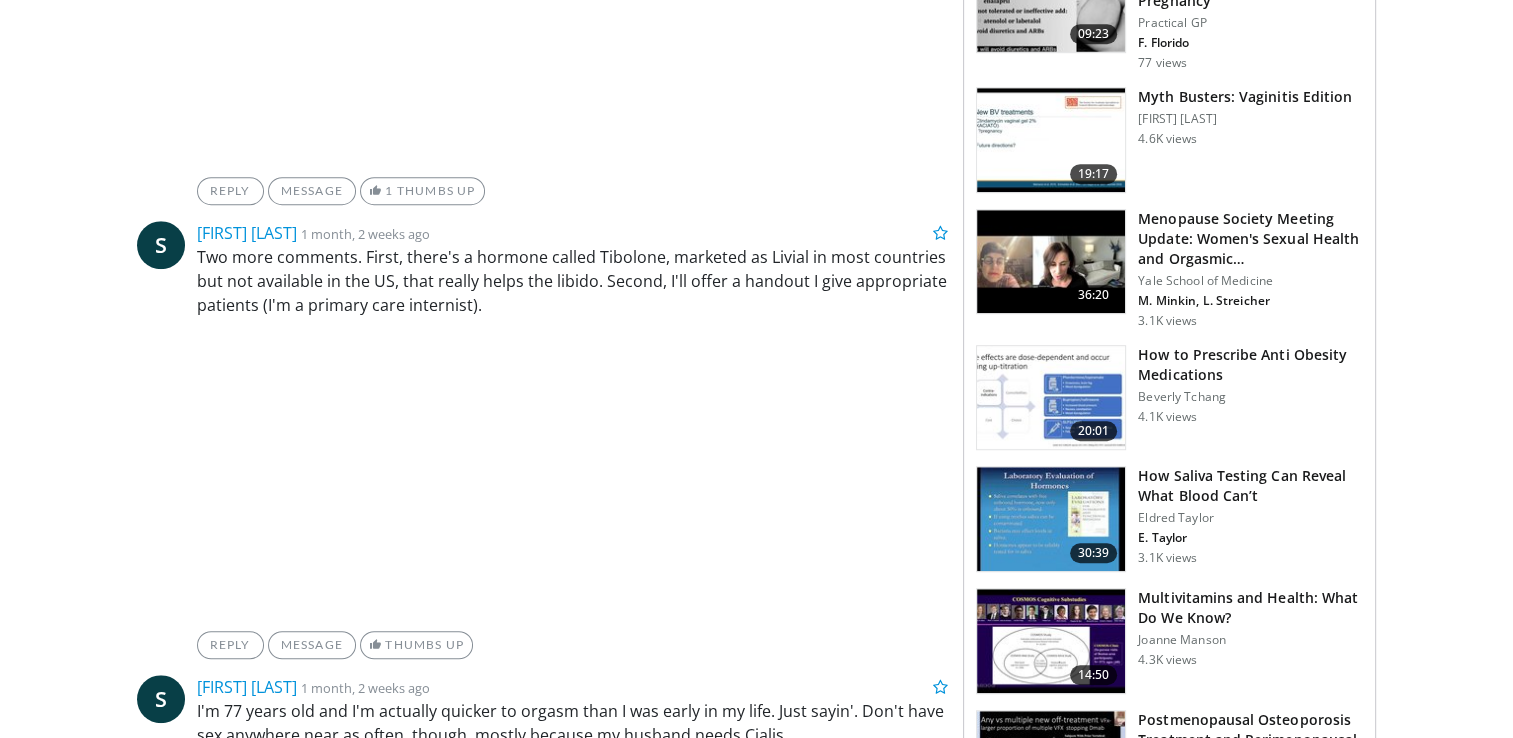 scroll, scrollTop: 1243, scrollLeft: 0, axis: vertical 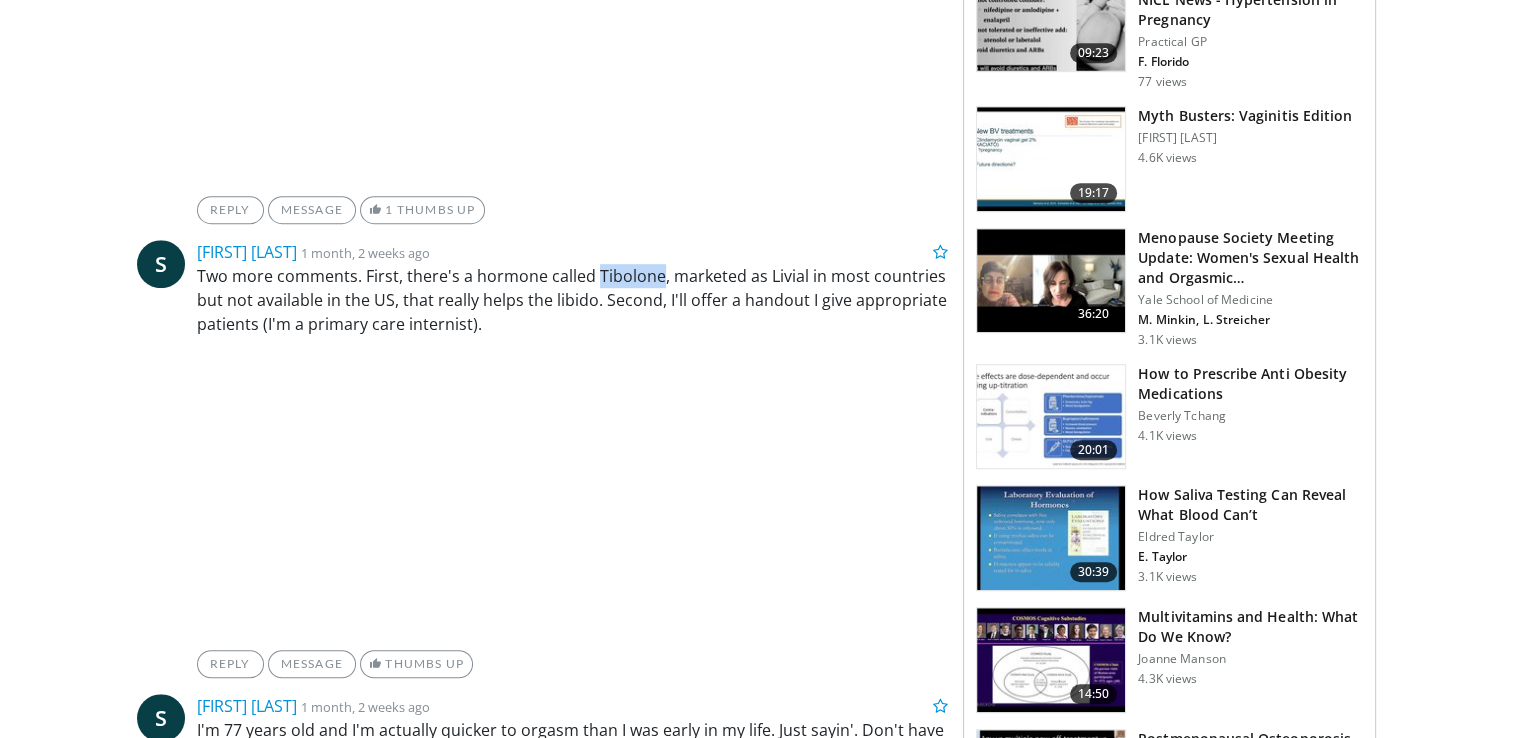 drag, startPoint x: 591, startPoint y: 272, endPoint x: 656, endPoint y: 274, distance: 65.03076 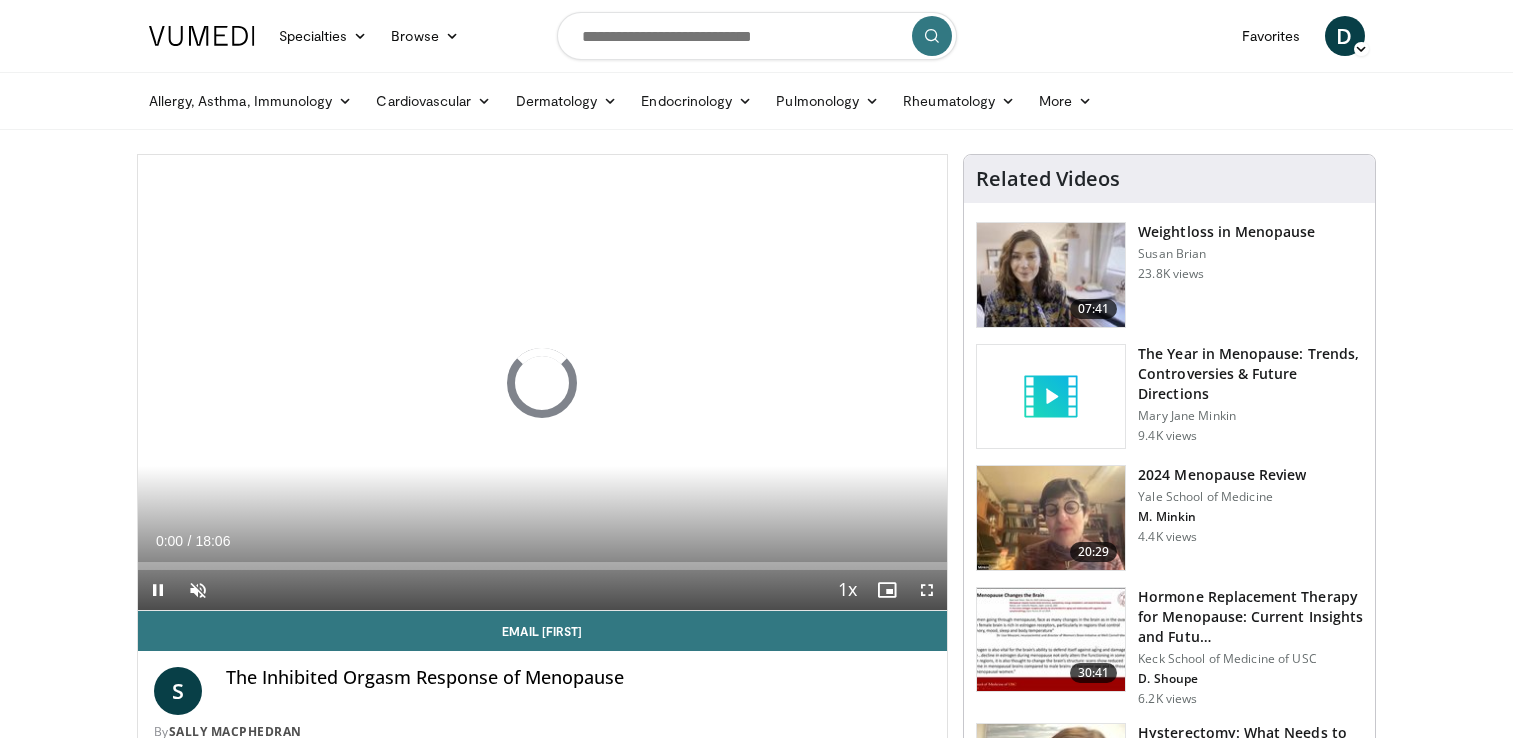 scroll, scrollTop: 1243, scrollLeft: 0, axis: vertical 